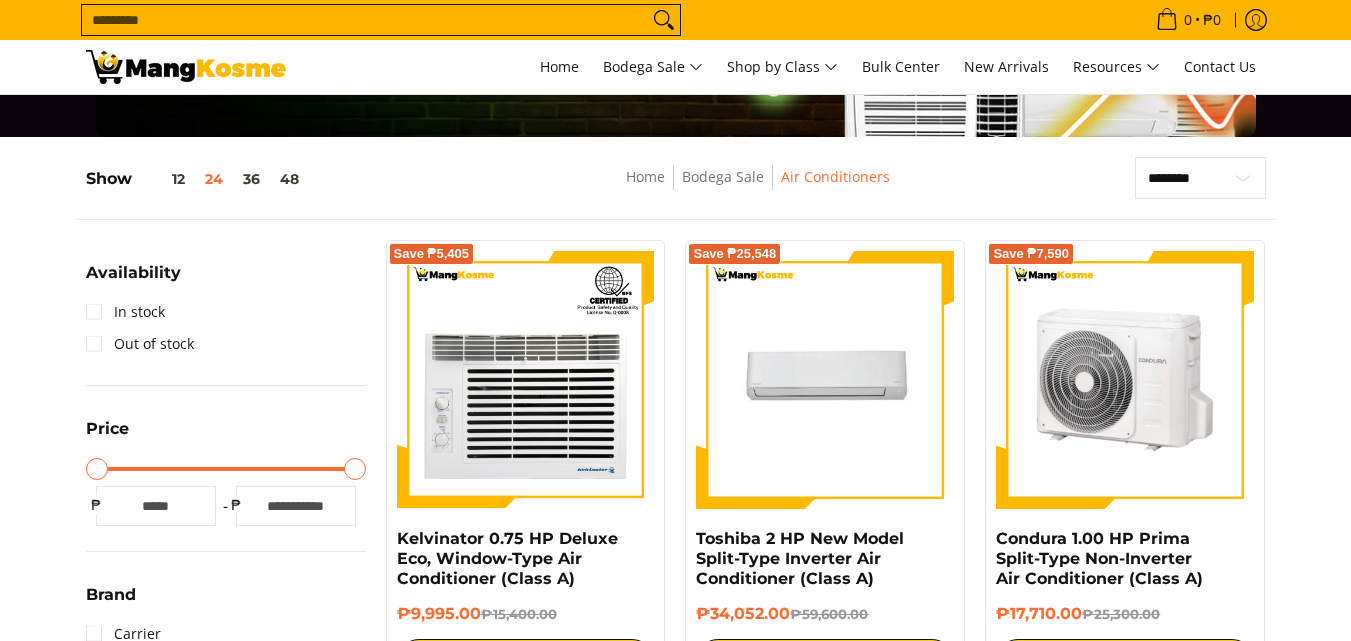 scroll, scrollTop: 0, scrollLeft: 0, axis: both 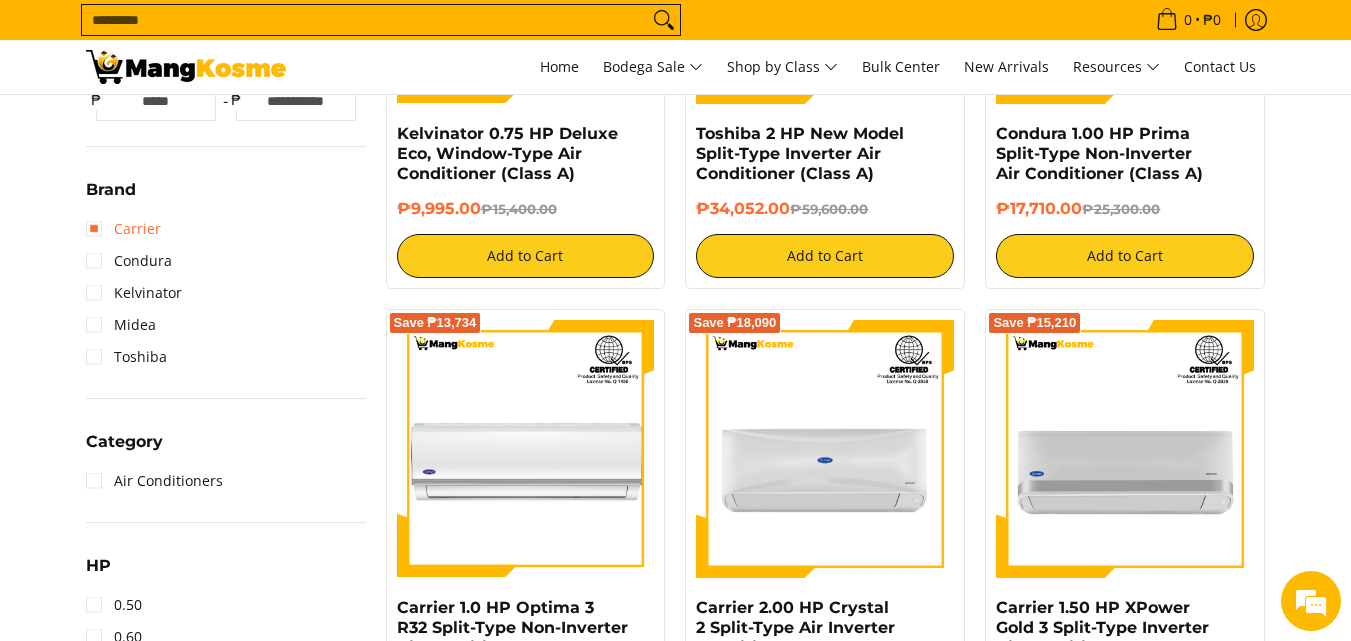 click on "Carrier" at bounding box center (123, 229) 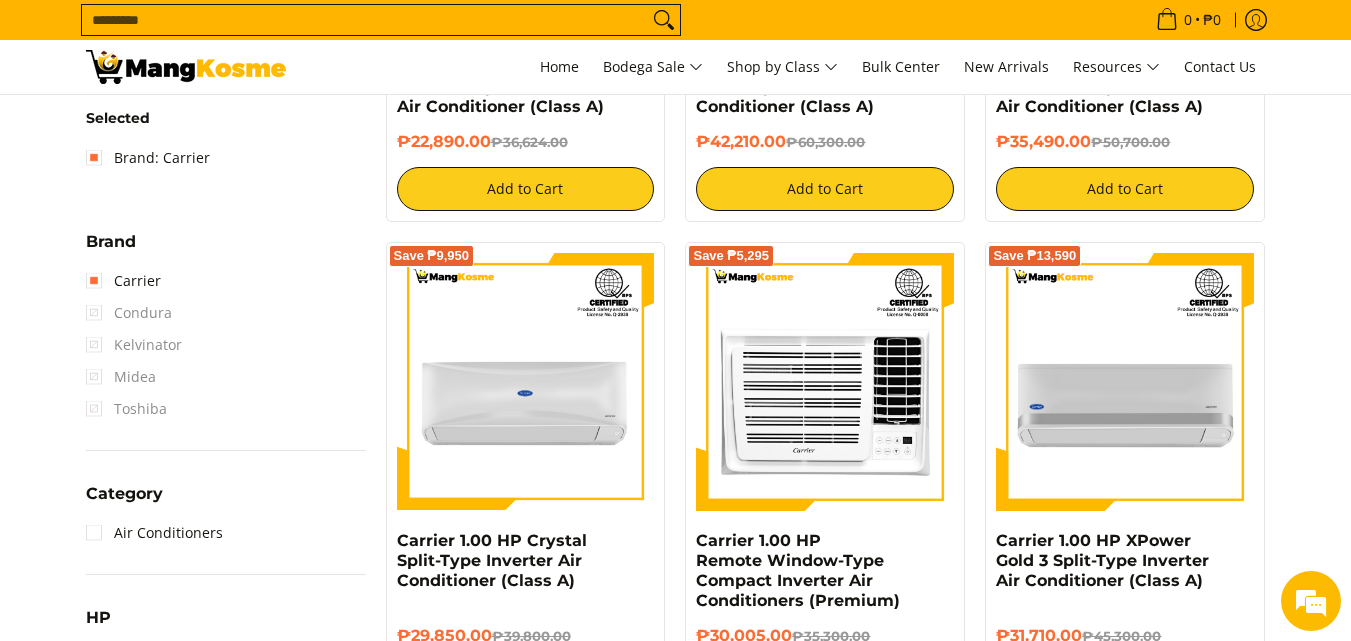 scroll, scrollTop: 962, scrollLeft: 0, axis: vertical 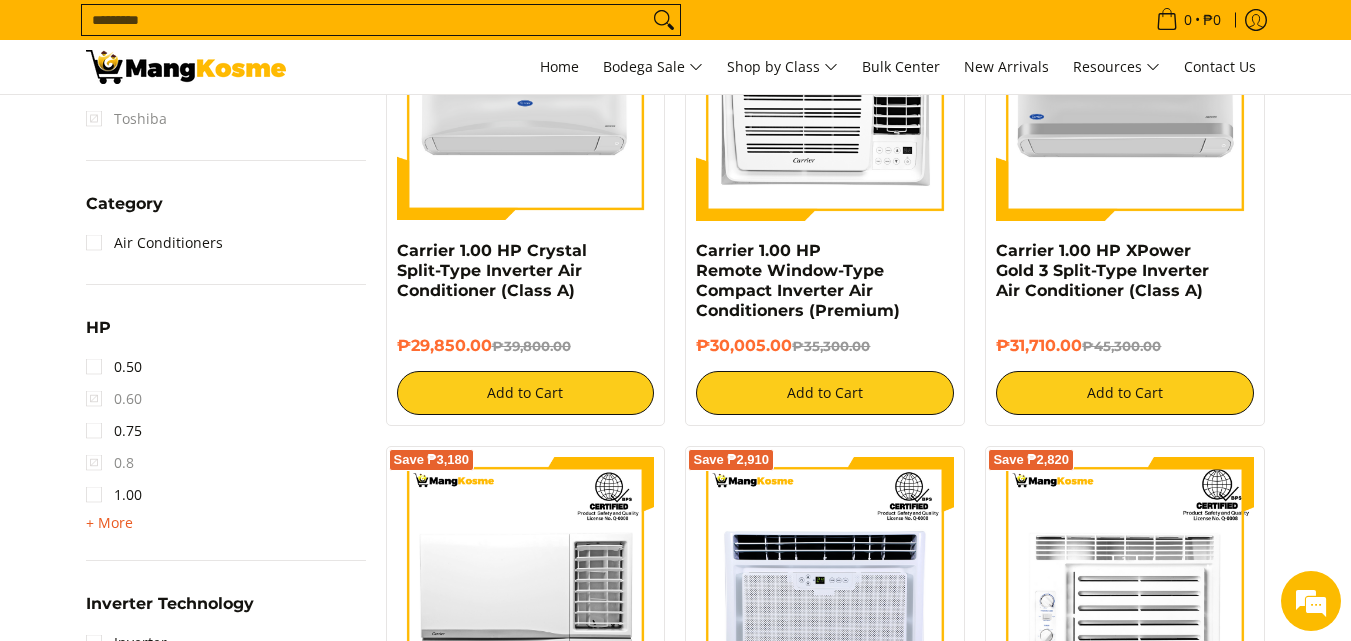 click on "+ More" at bounding box center [109, 523] 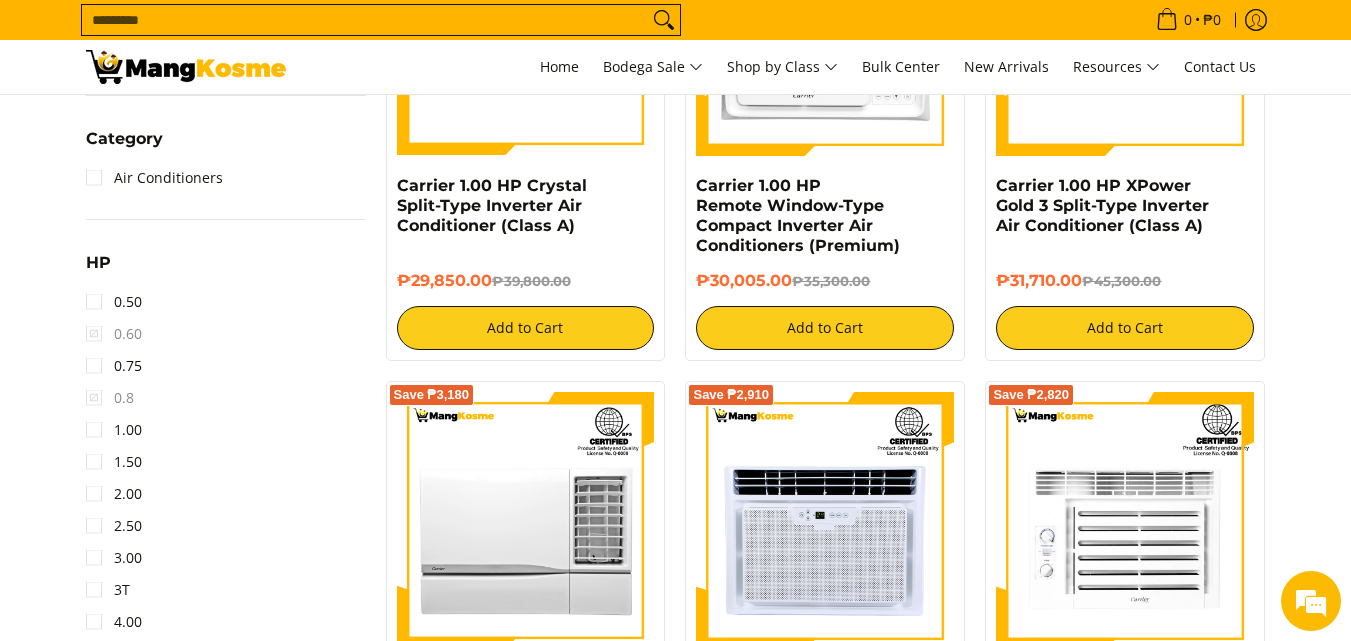 scroll, scrollTop: 1062, scrollLeft: 0, axis: vertical 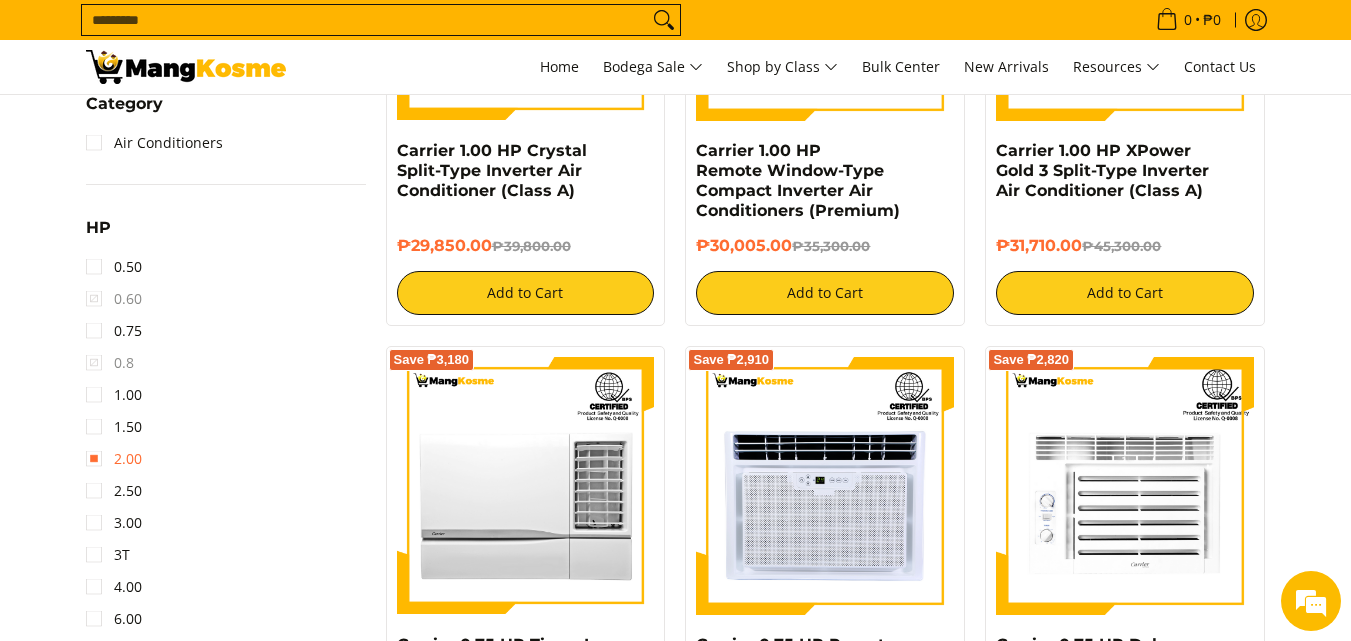 click on "2.00" at bounding box center [114, 459] 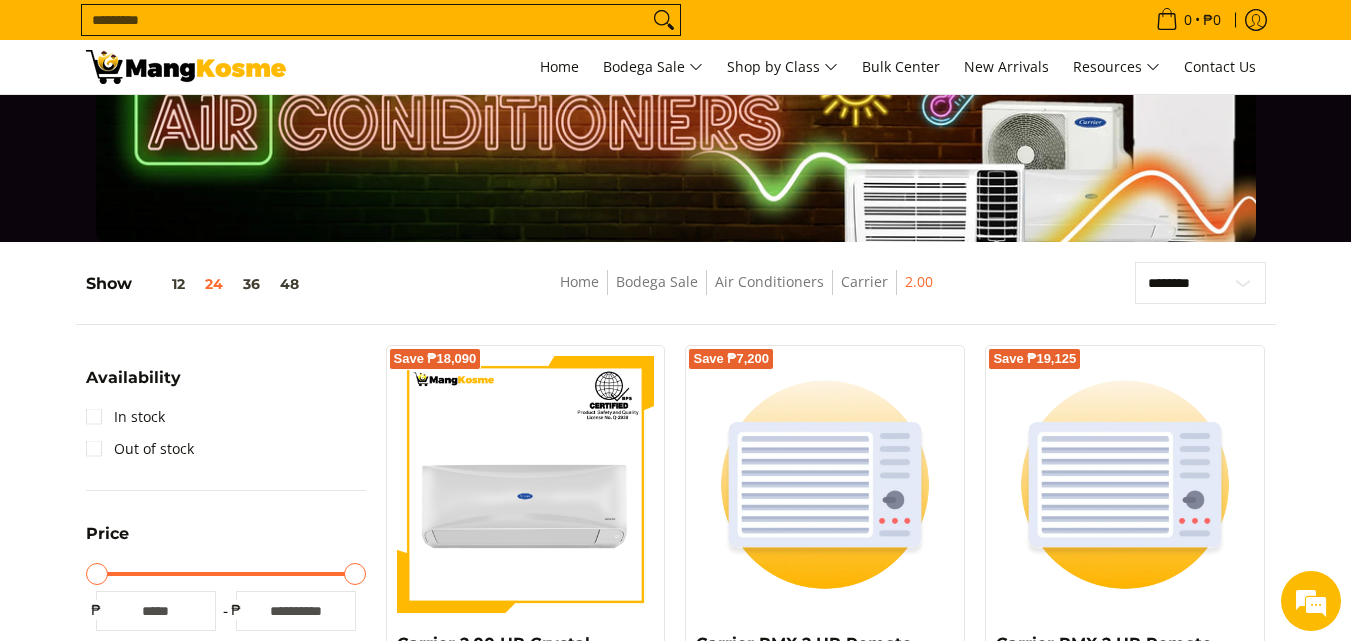 scroll, scrollTop: 0, scrollLeft: 0, axis: both 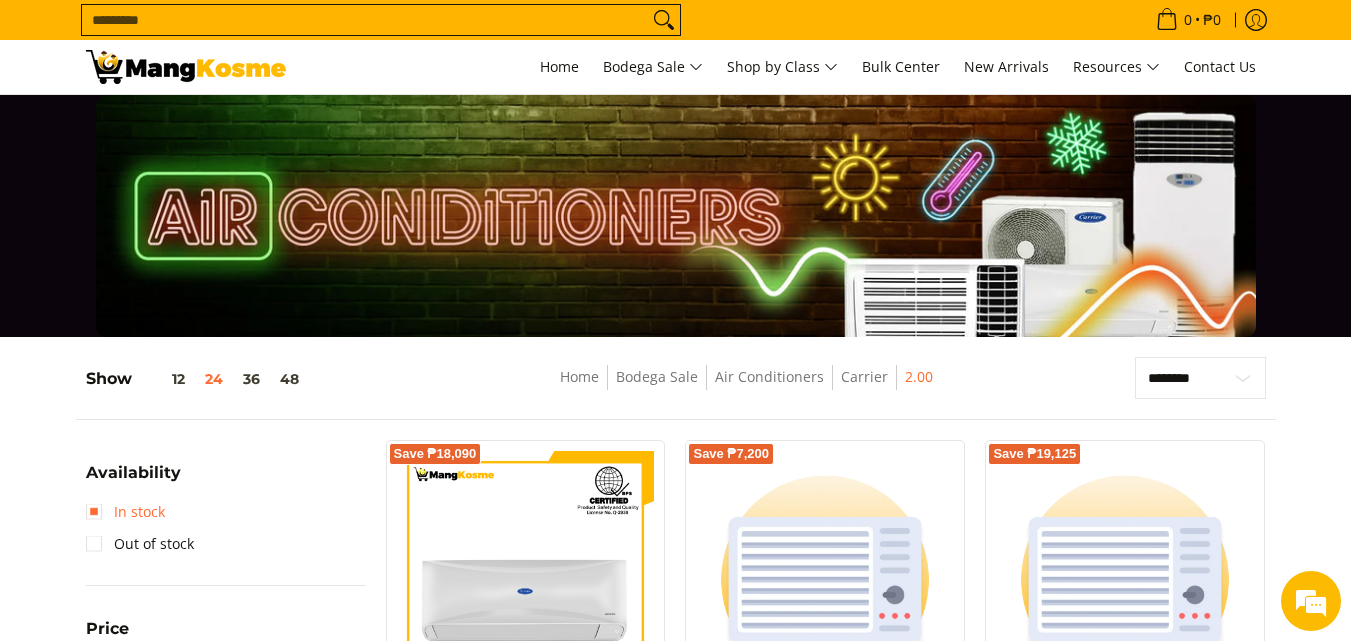 click on "In stock" at bounding box center (125, 512) 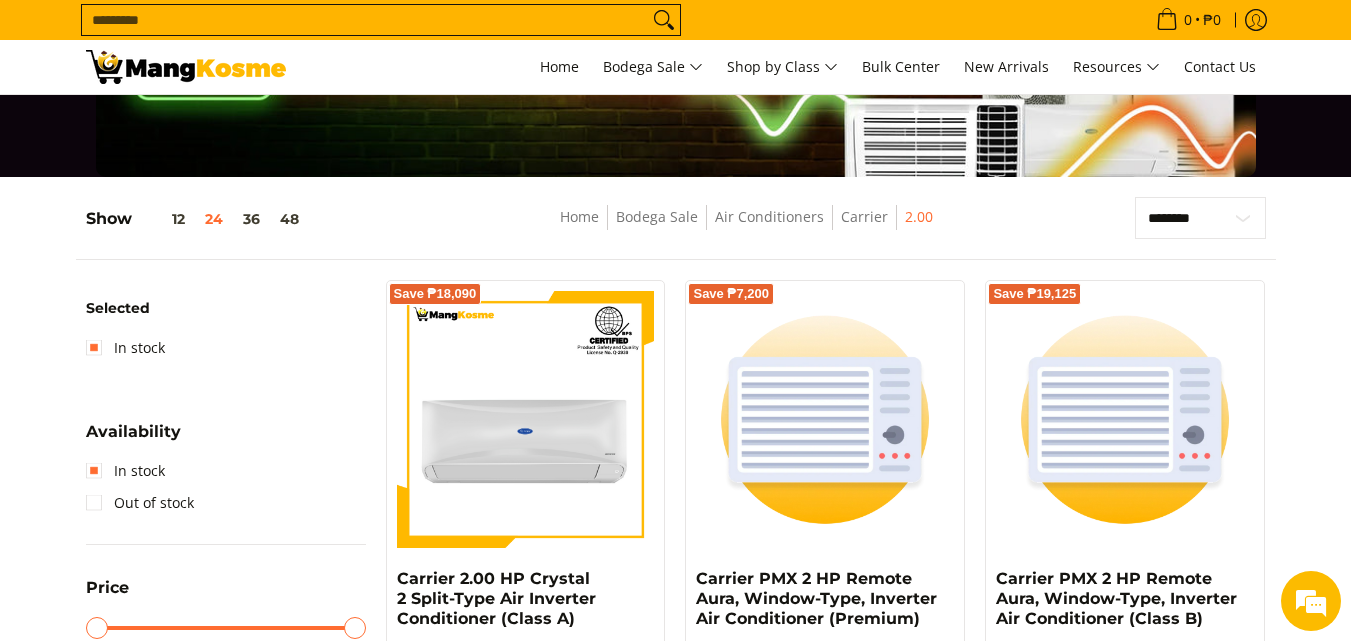 scroll, scrollTop: 0, scrollLeft: 0, axis: both 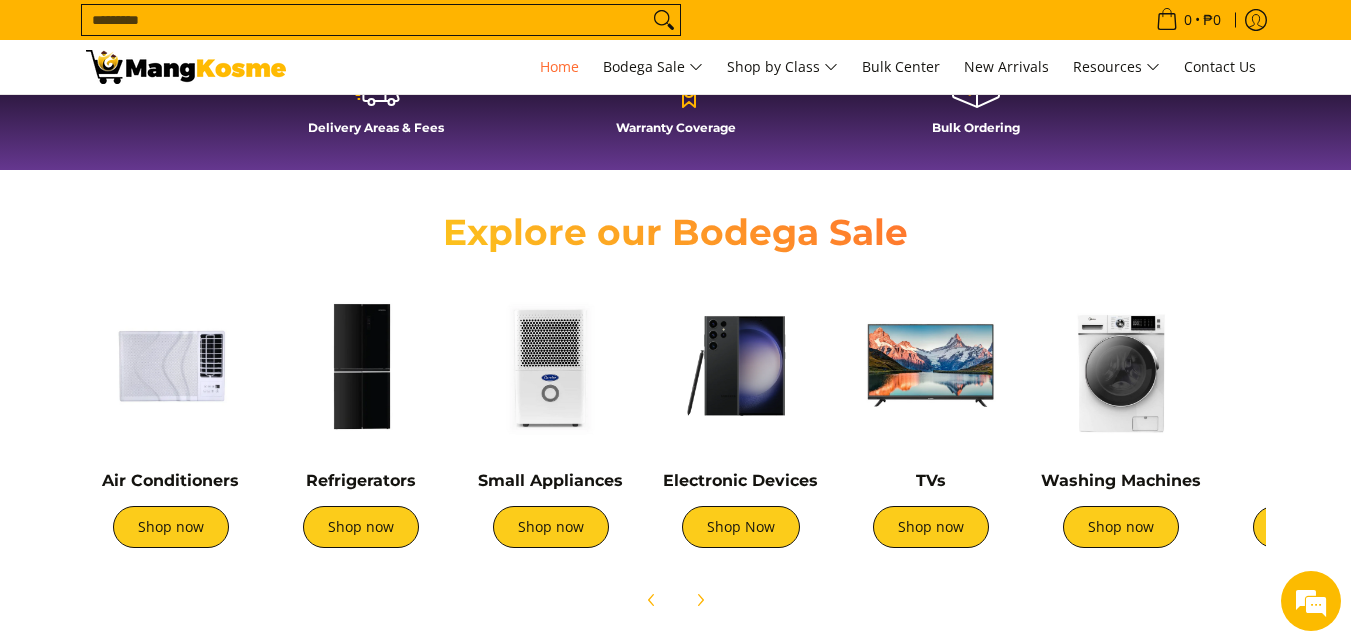 click at bounding box center [551, 366] 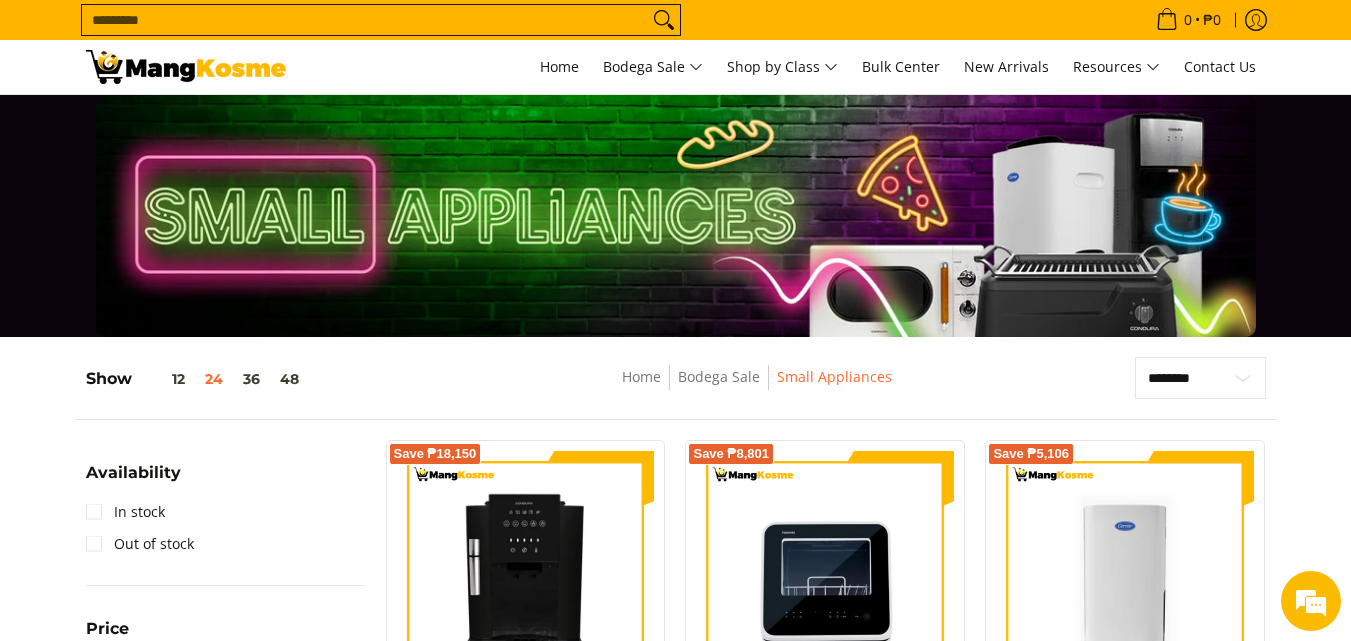 scroll, scrollTop: 0, scrollLeft: 0, axis: both 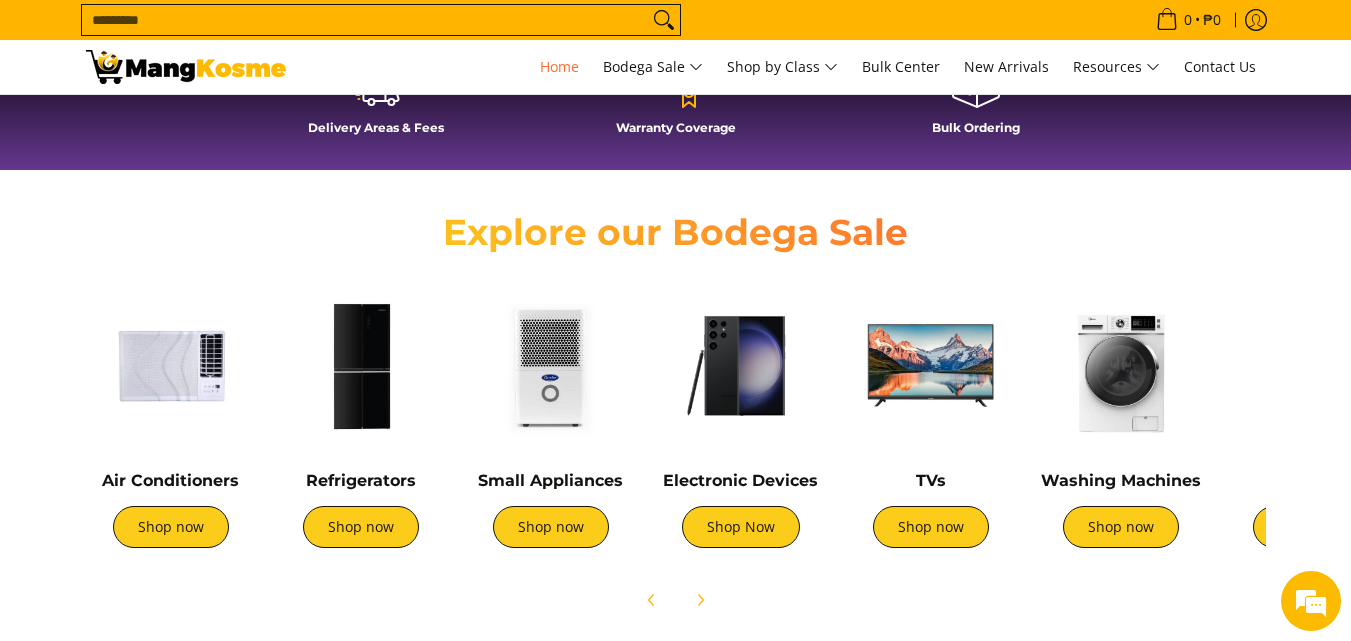 click at bounding box center (741, 366) 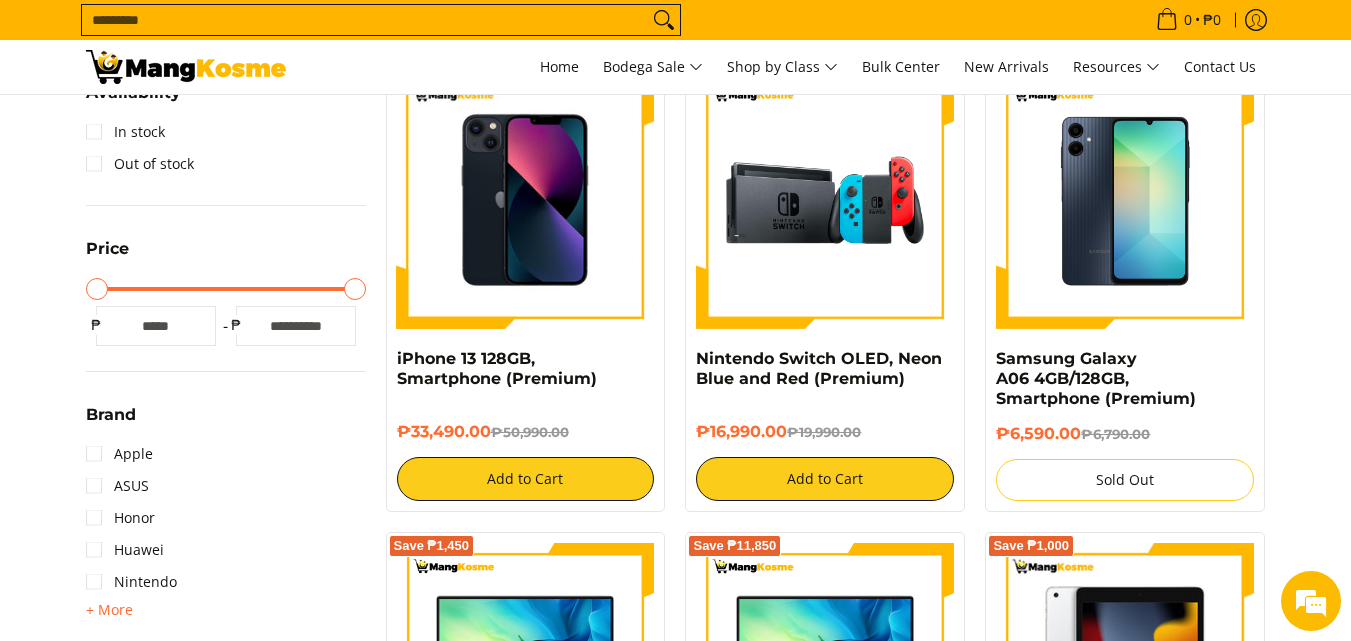 scroll, scrollTop: 0, scrollLeft: 0, axis: both 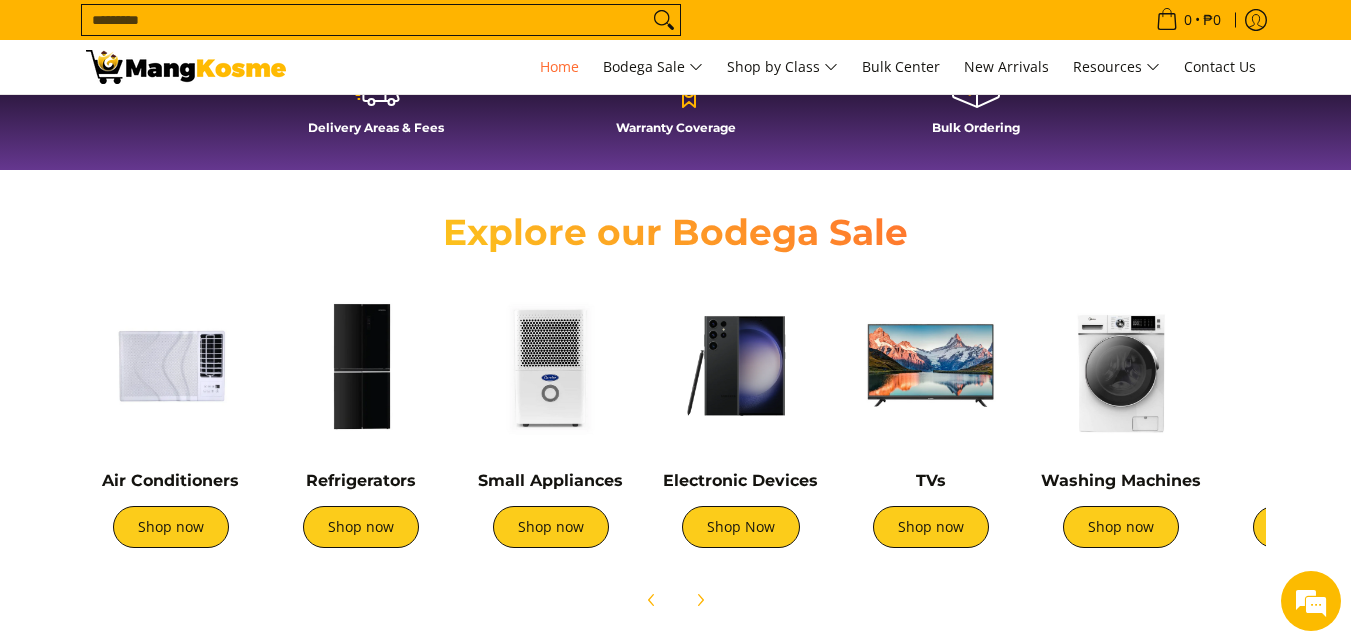 click at bounding box center (931, 366) 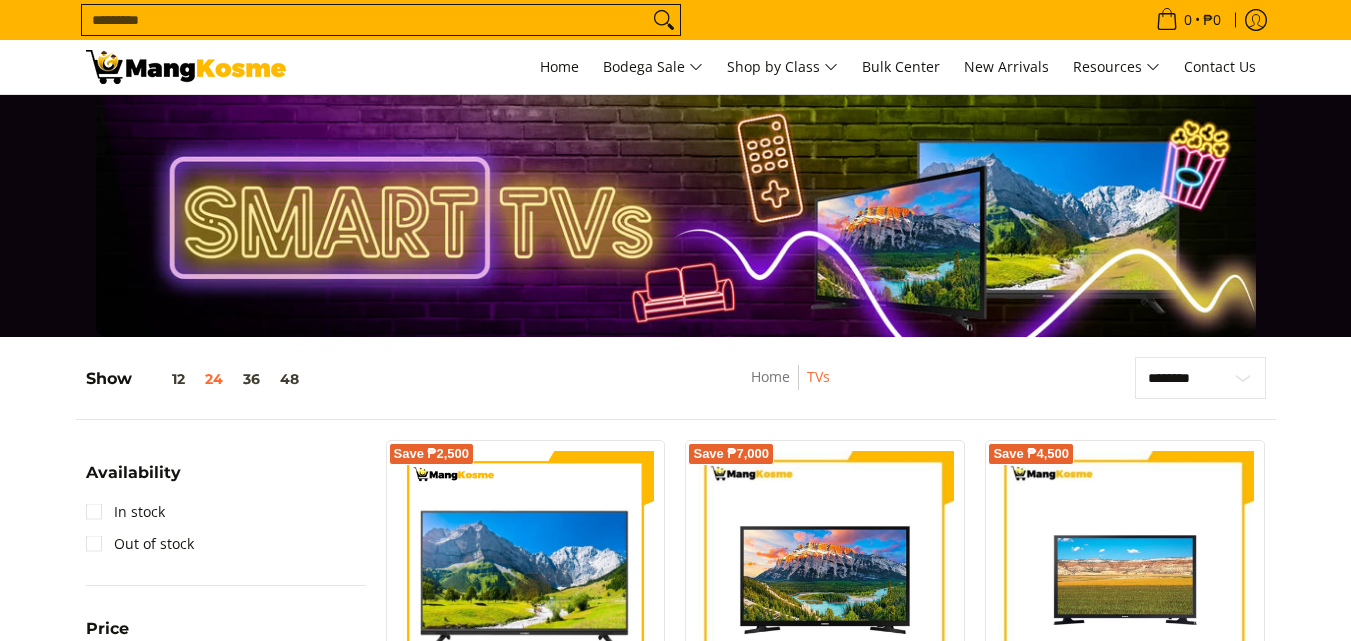 scroll, scrollTop: 0, scrollLeft: 0, axis: both 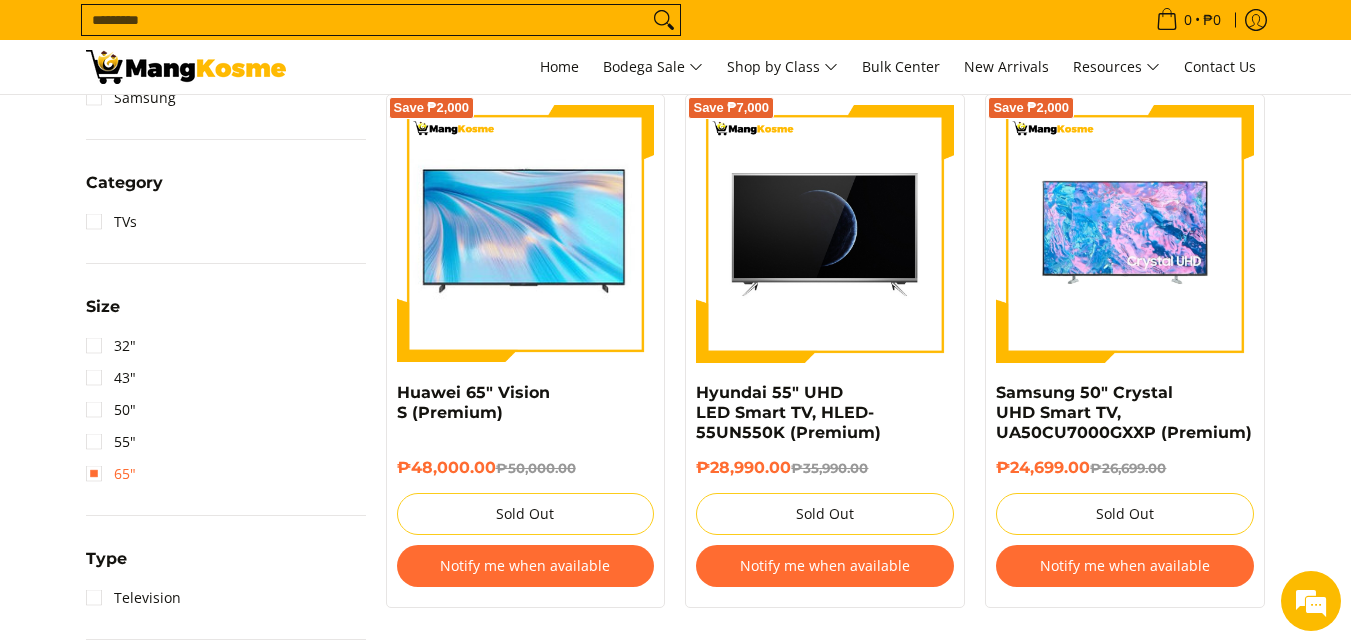 click on "65"" at bounding box center [111, 474] 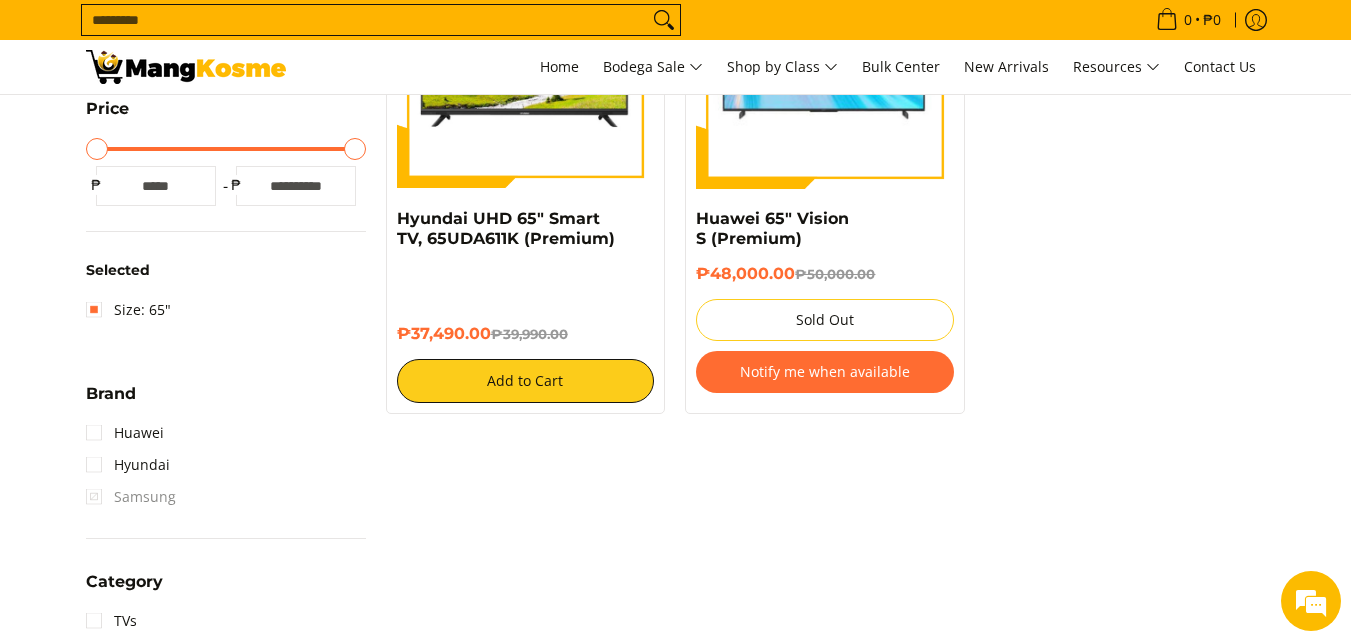 scroll, scrollTop: 800, scrollLeft: 0, axis: vertical 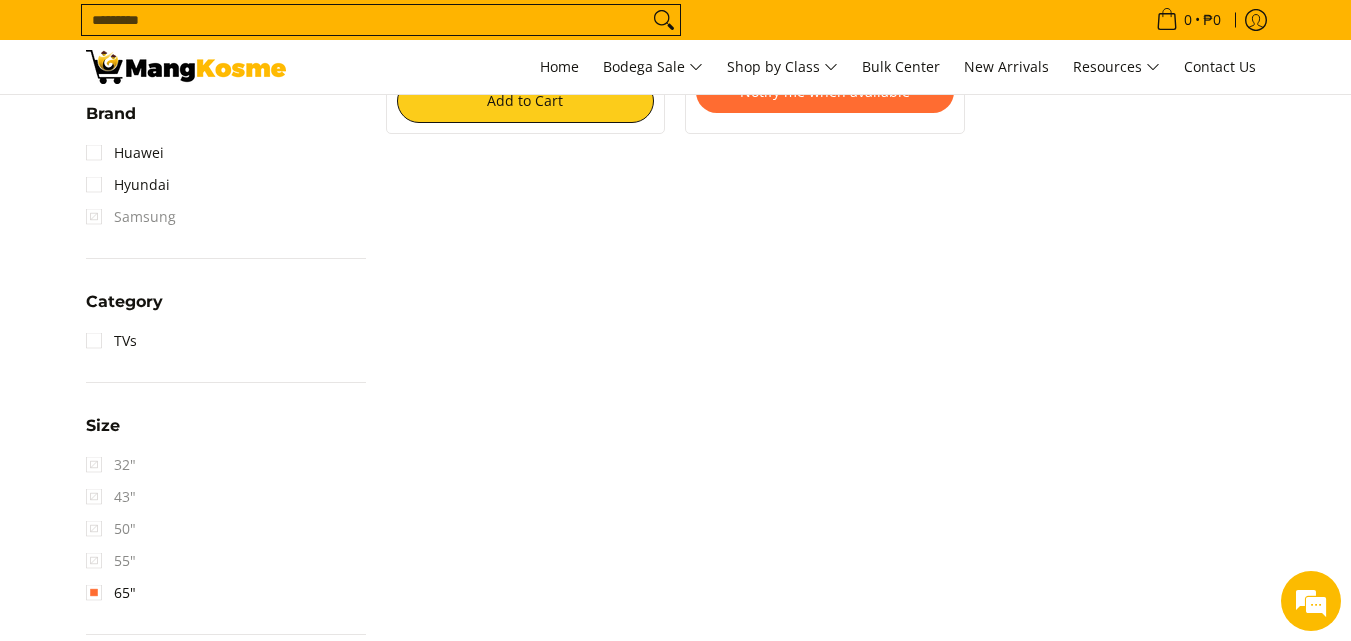 click on "Samsung" at bounding box center [131, 217] 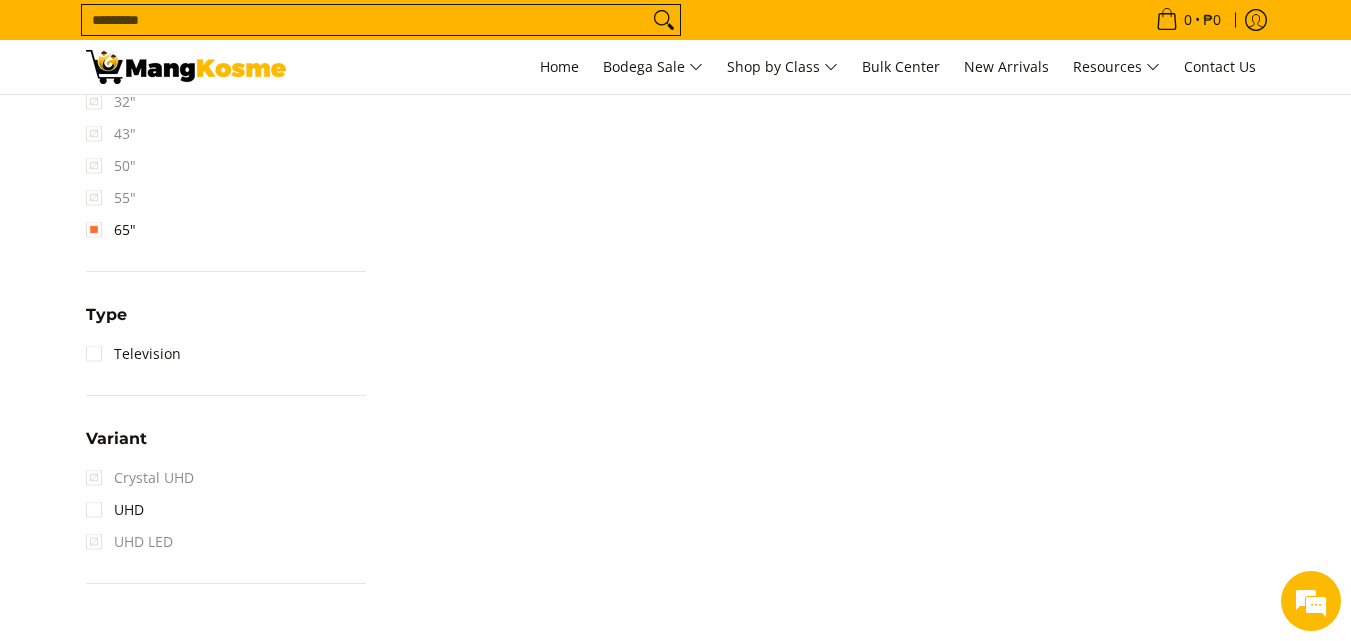 scroll, scrollTop: 1200, scrollLeft: 0, axis: vertical 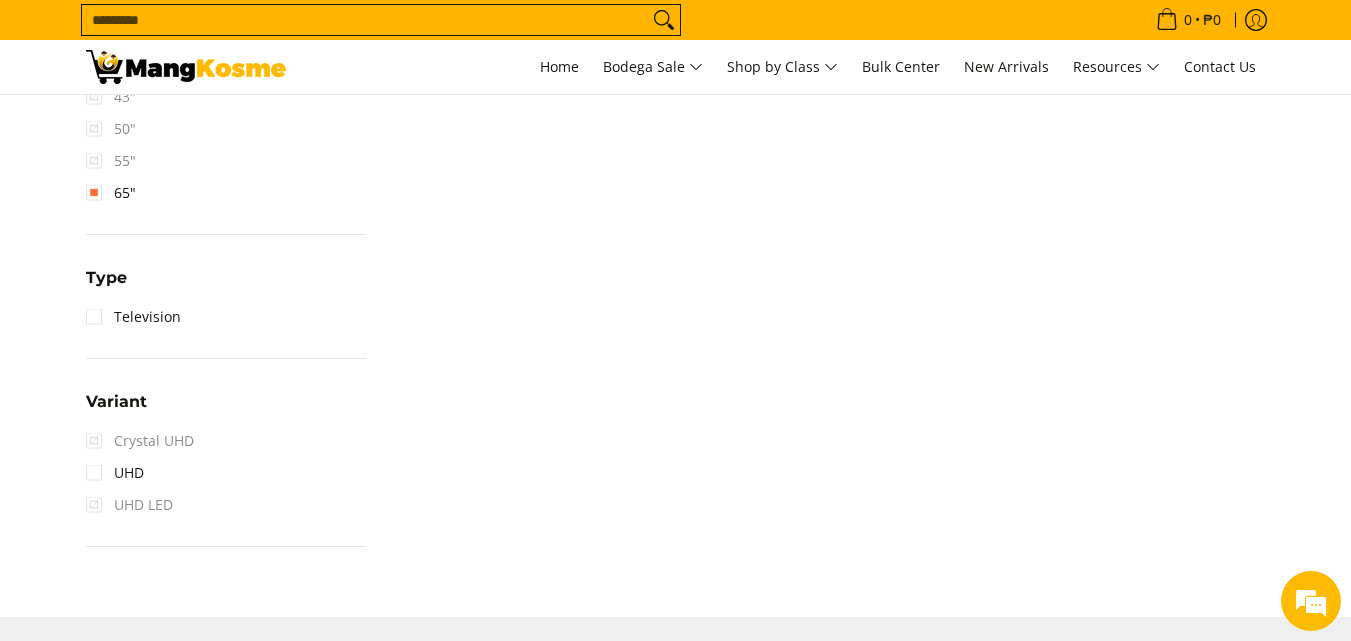 click on "55"" at bounding box center (111, 161) 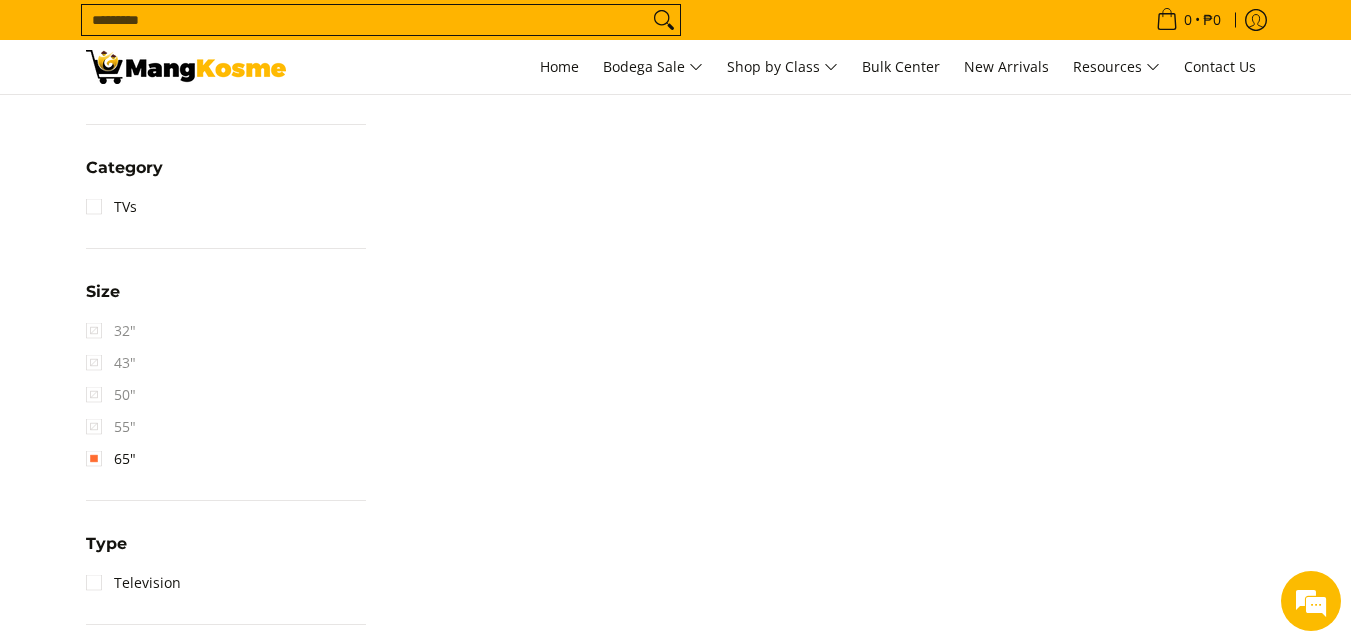 scroll, scrollTop: 900, scrollLeft: 0, axis: vertical 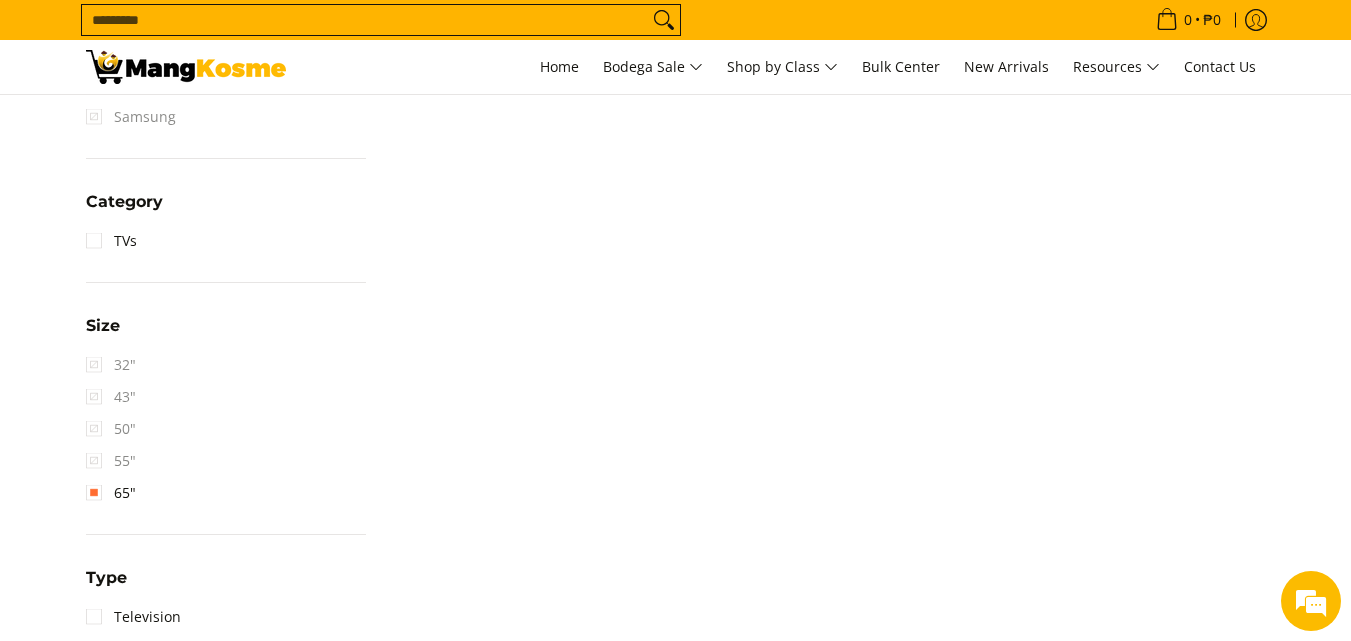 click on "Size" at bounding box center (103, 326) 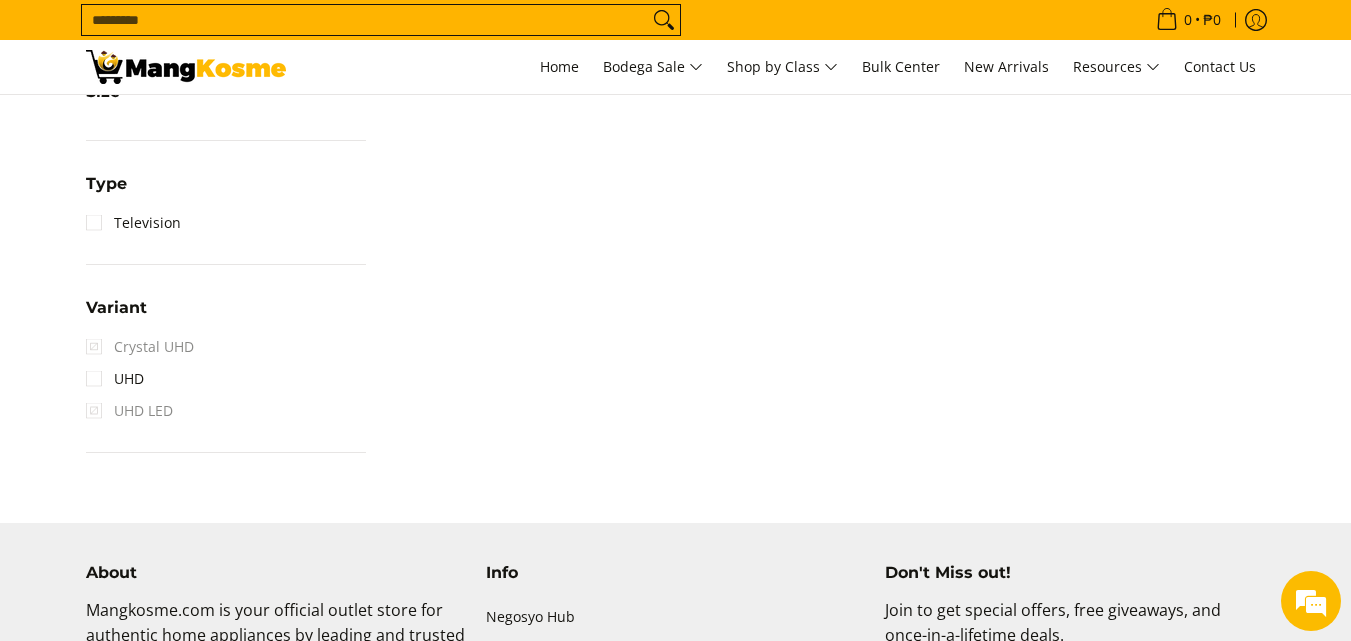 scroll, scrollTop: 1100, scrollLeft: 0, axis: vertical 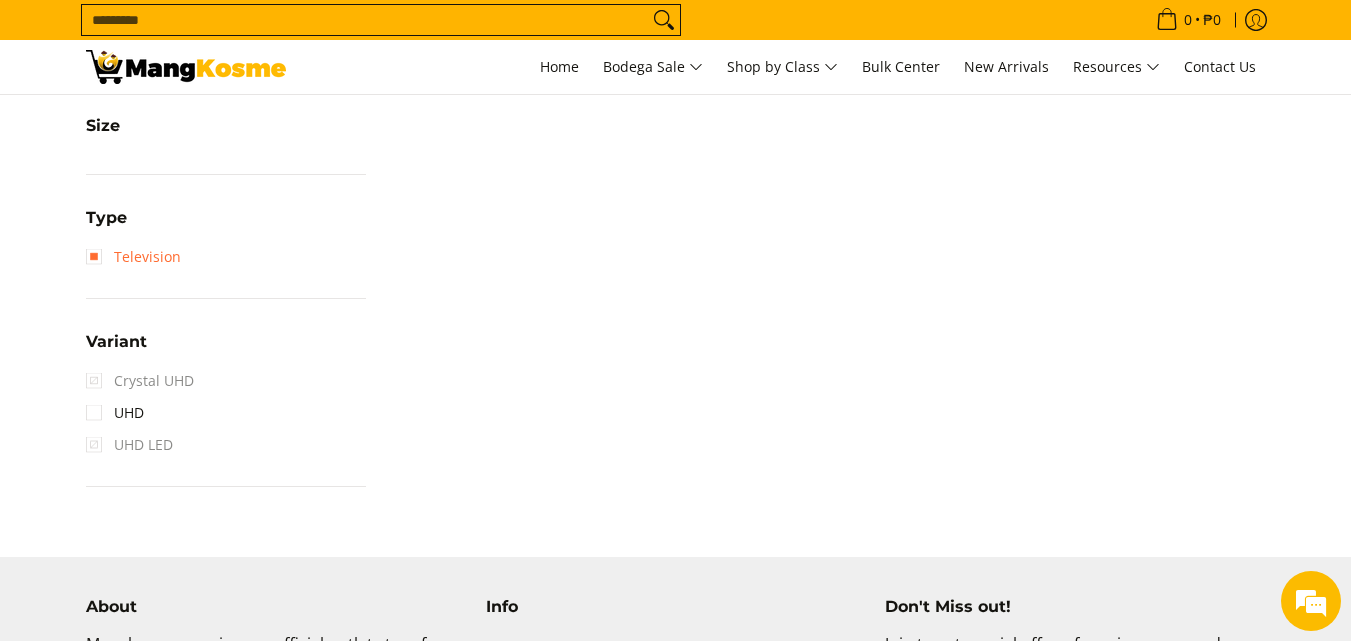 click on "Television" at bounding box center (133, 257) 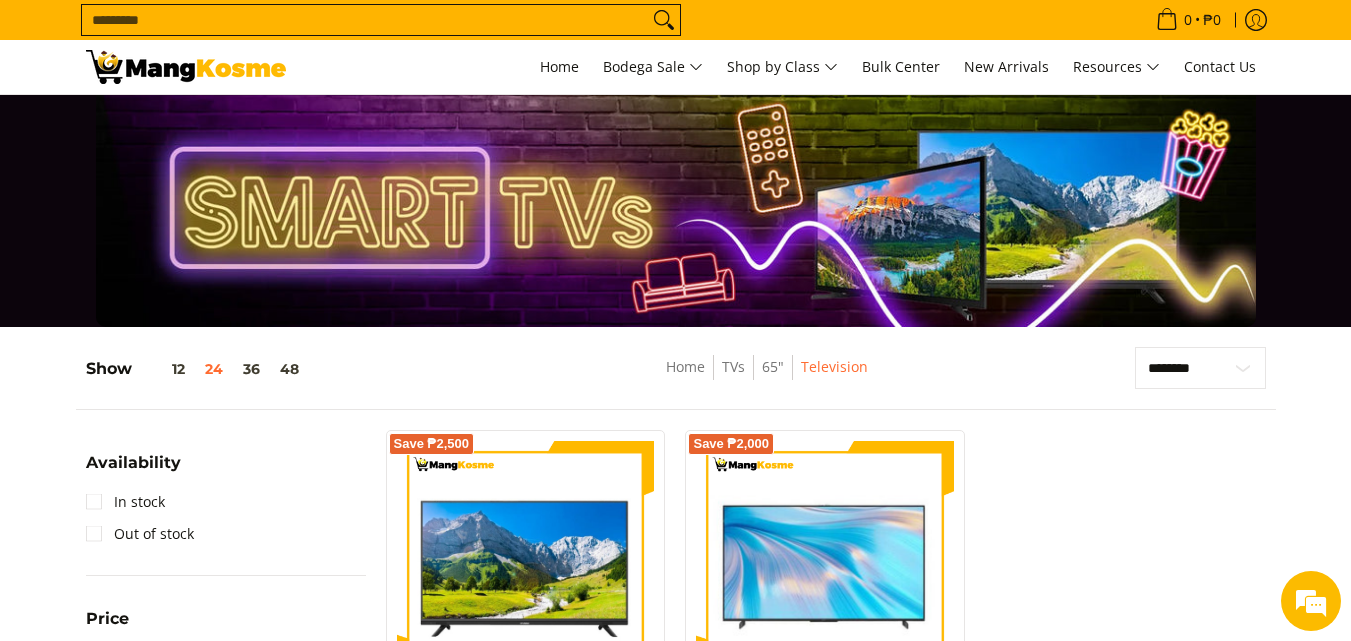 scroll, scrollTop: 0, scrollLeft: 0, axis: both 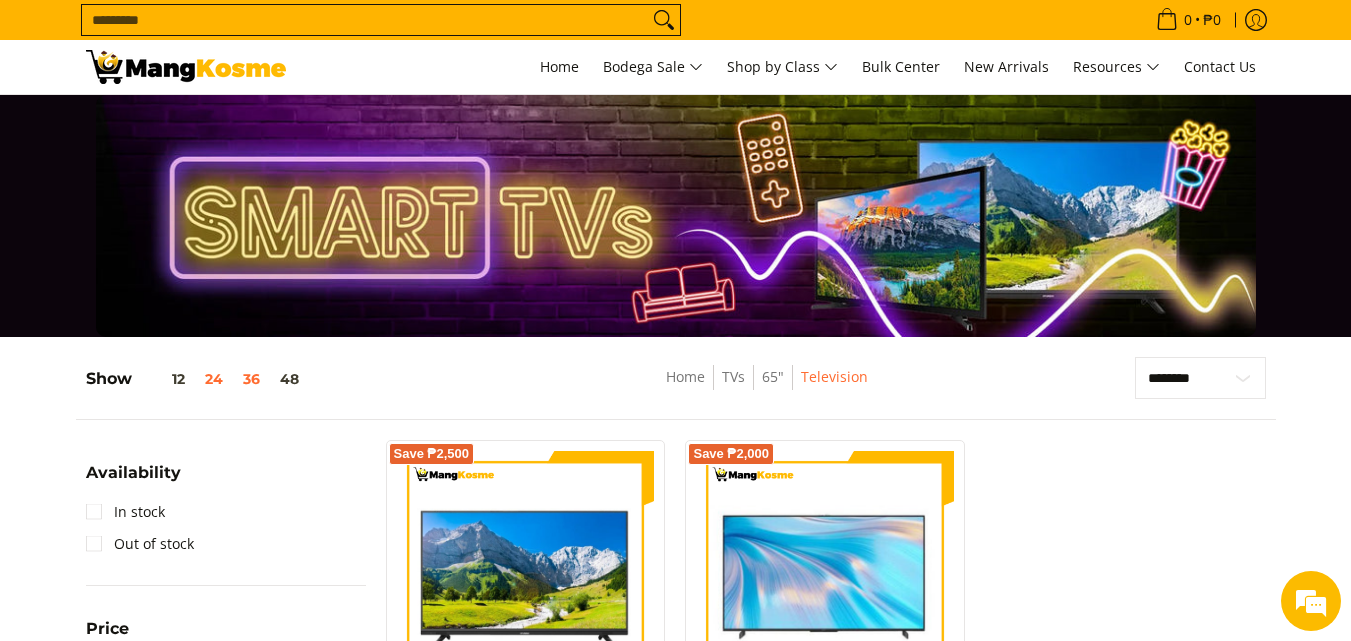 click on "36" at bounding box center (251, 379) 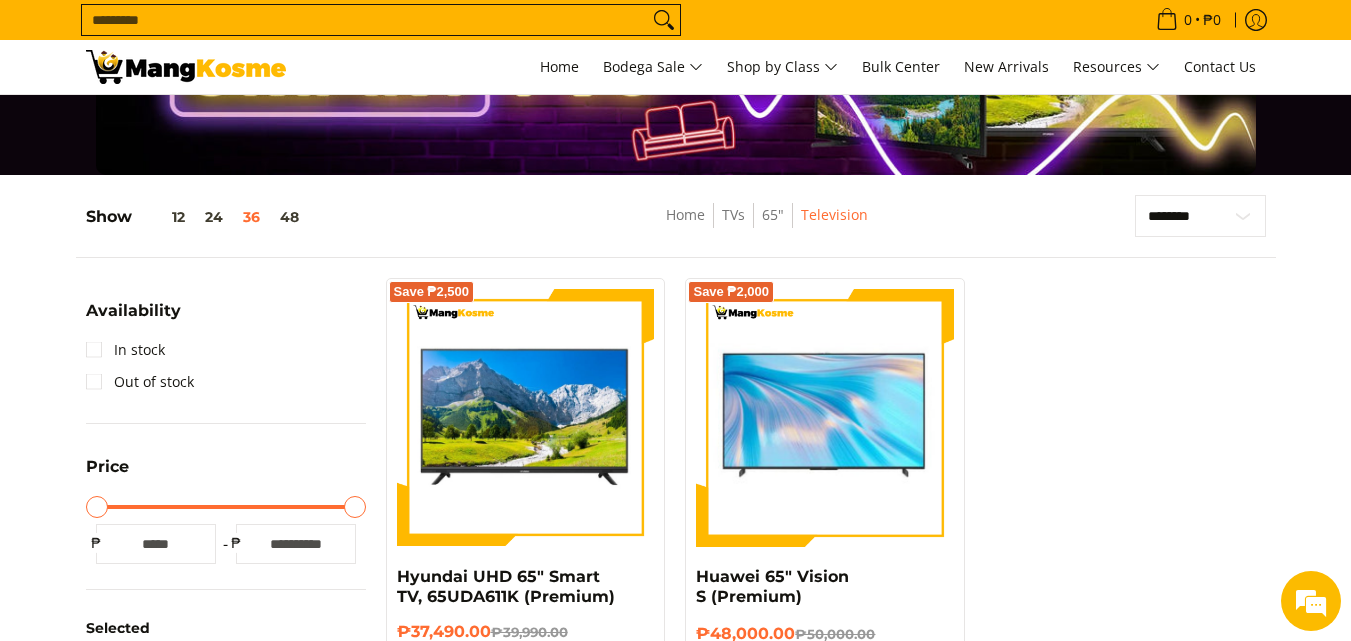 scroll, scrollTop: 0, scrollLeft: 0, axis: both 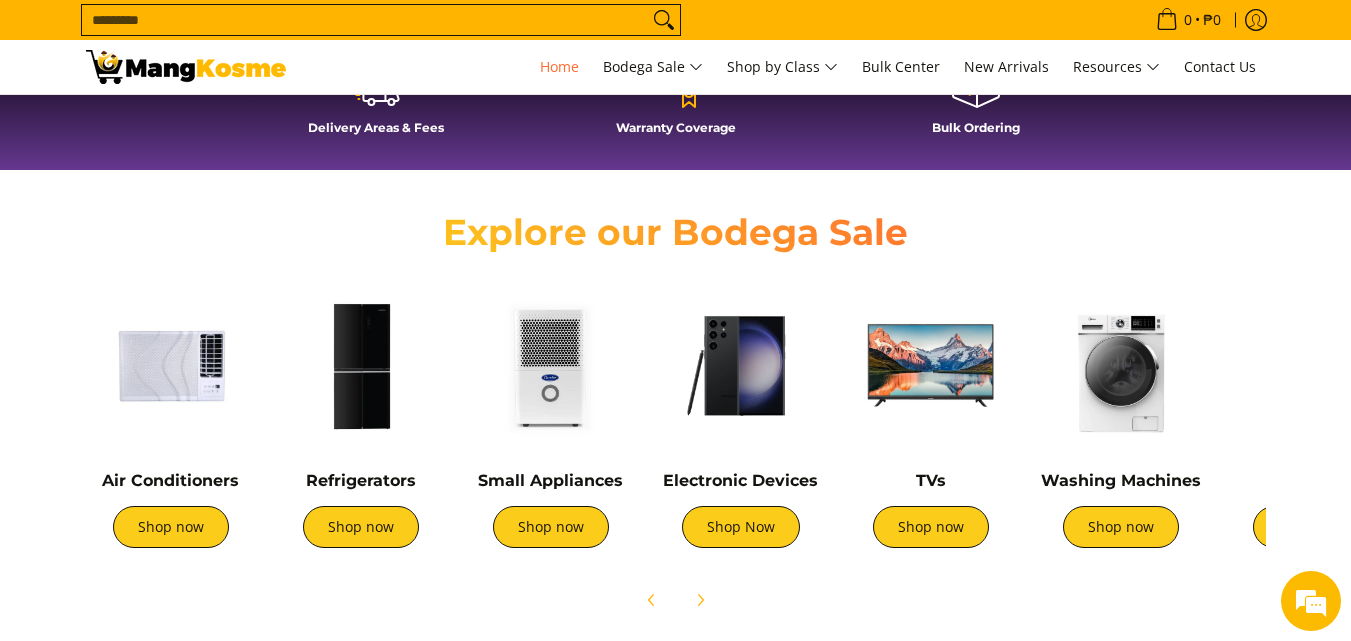 click at bounding box center [1121, 366] 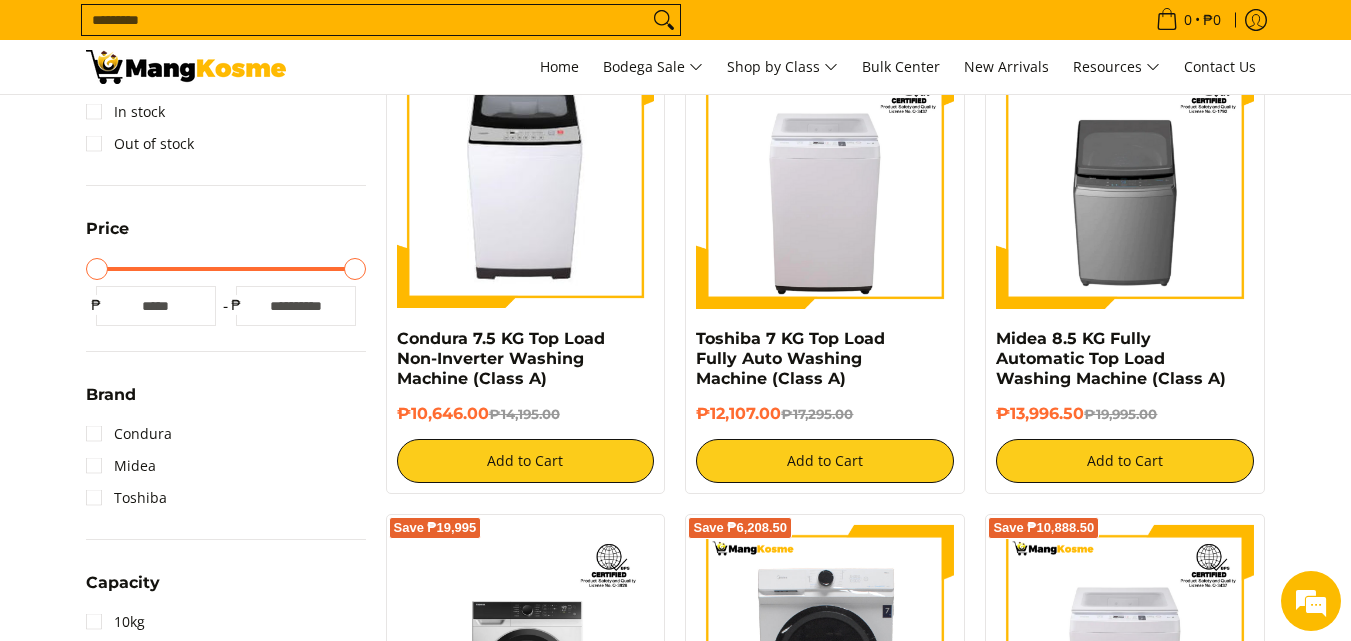 scroll, scrollTop: 400, scrollLeft: 0, axis: vertical 